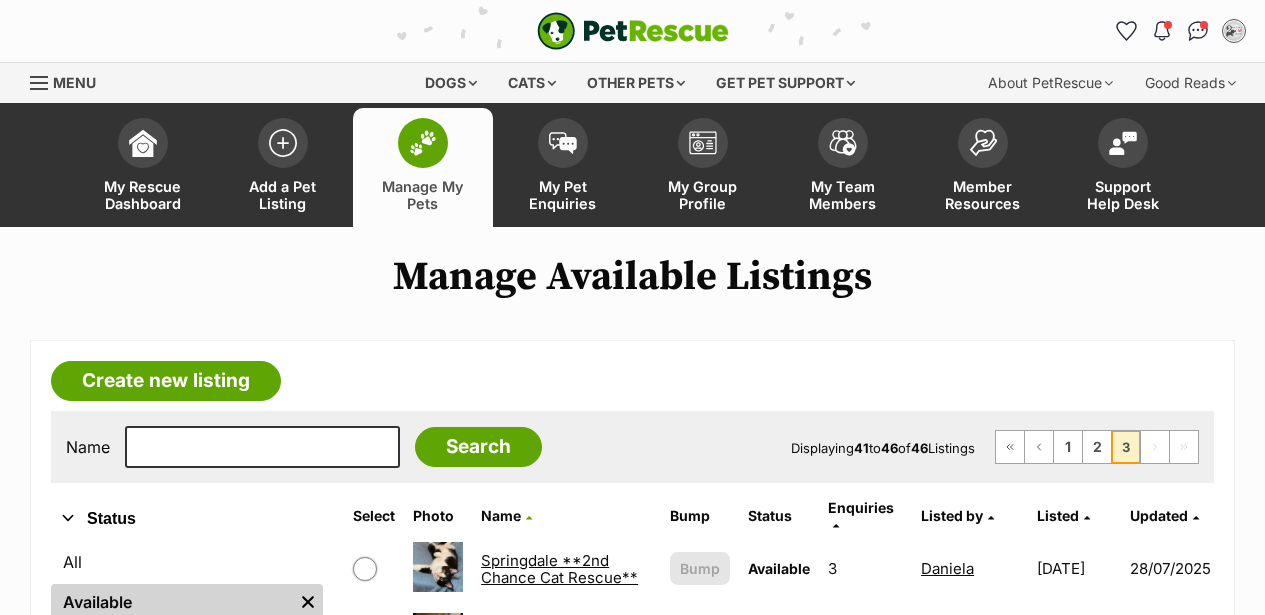scroll, scrollTop: 266, scrollLeft: 0, axis: vertical 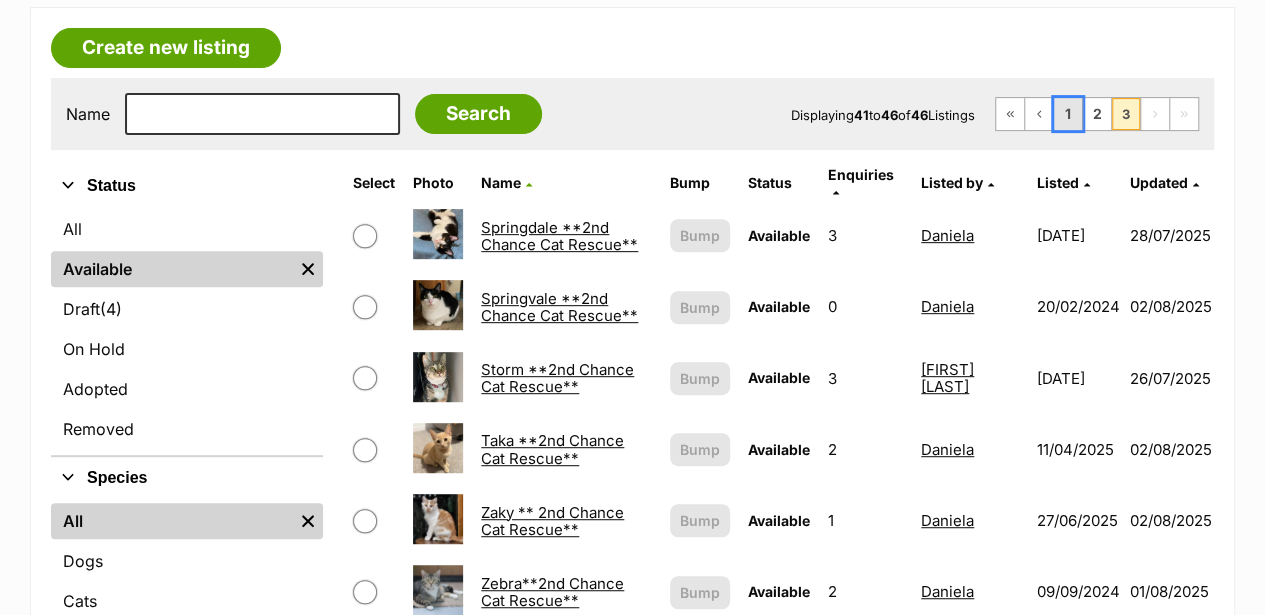 click on "1" at bounding box center (1068, 114) 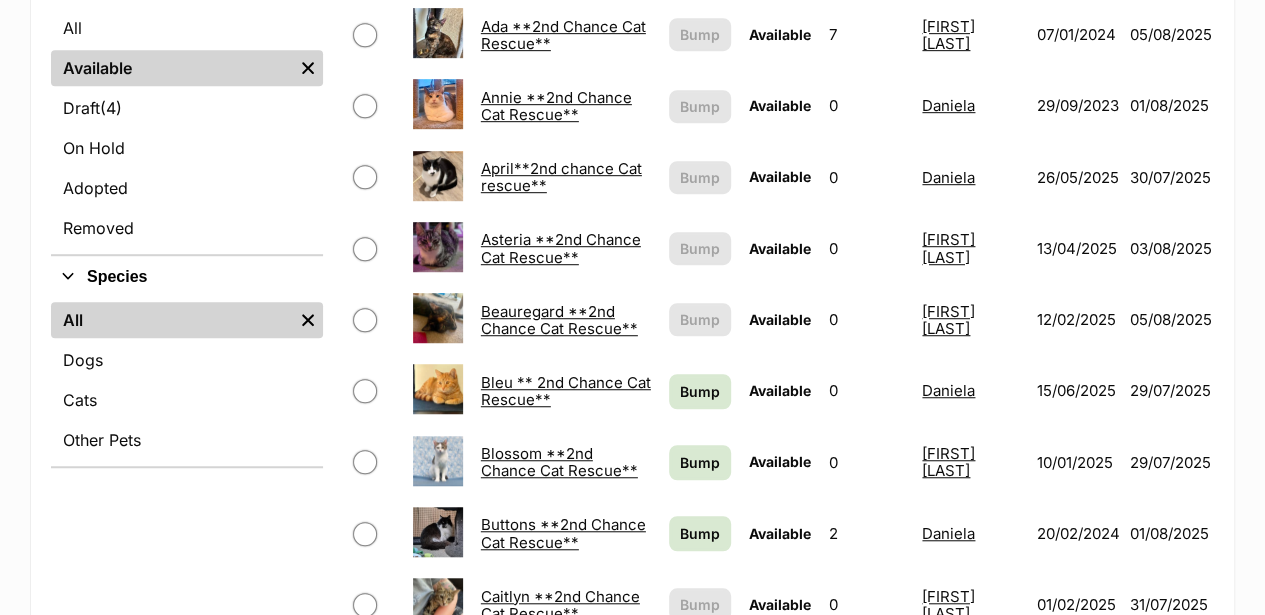 scroll, scrollTop: 0, scrollLeft: 0, axis: both 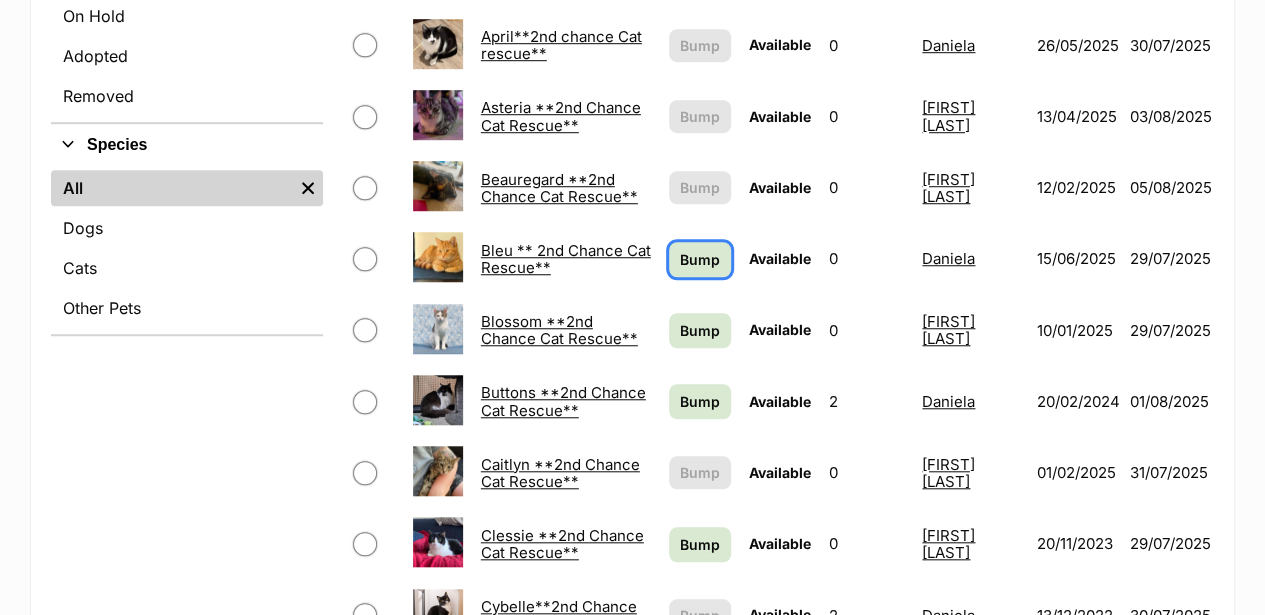 click on "Bump" at bounding box center (700, 259) 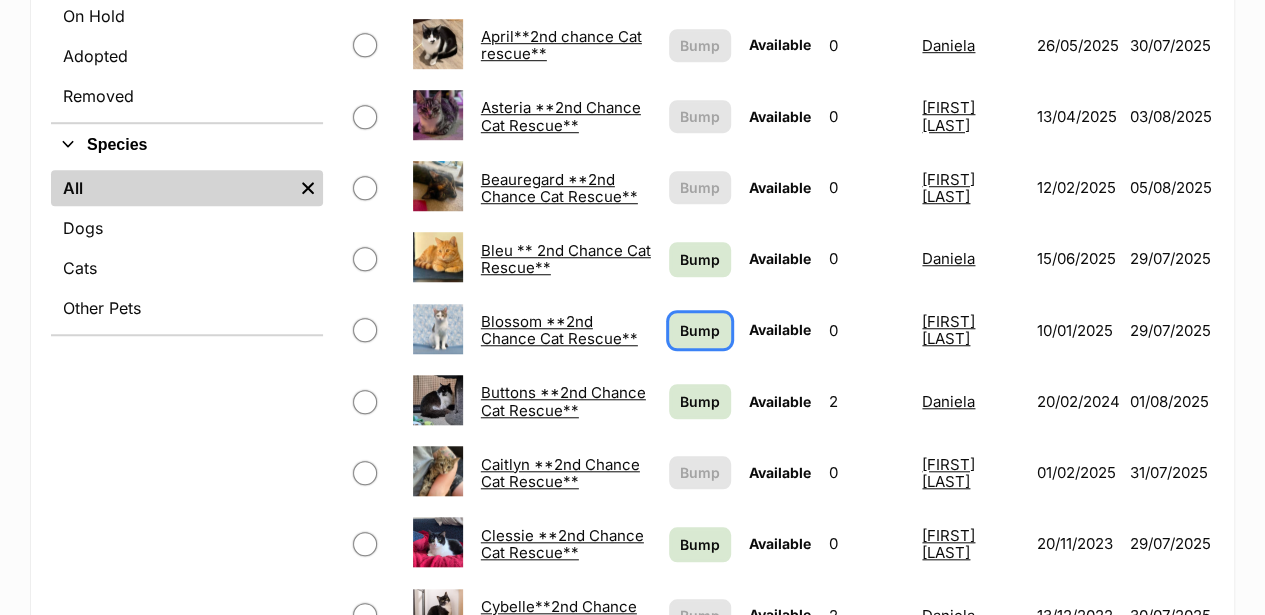 click on "Bump" at bounding box center (700, 330) 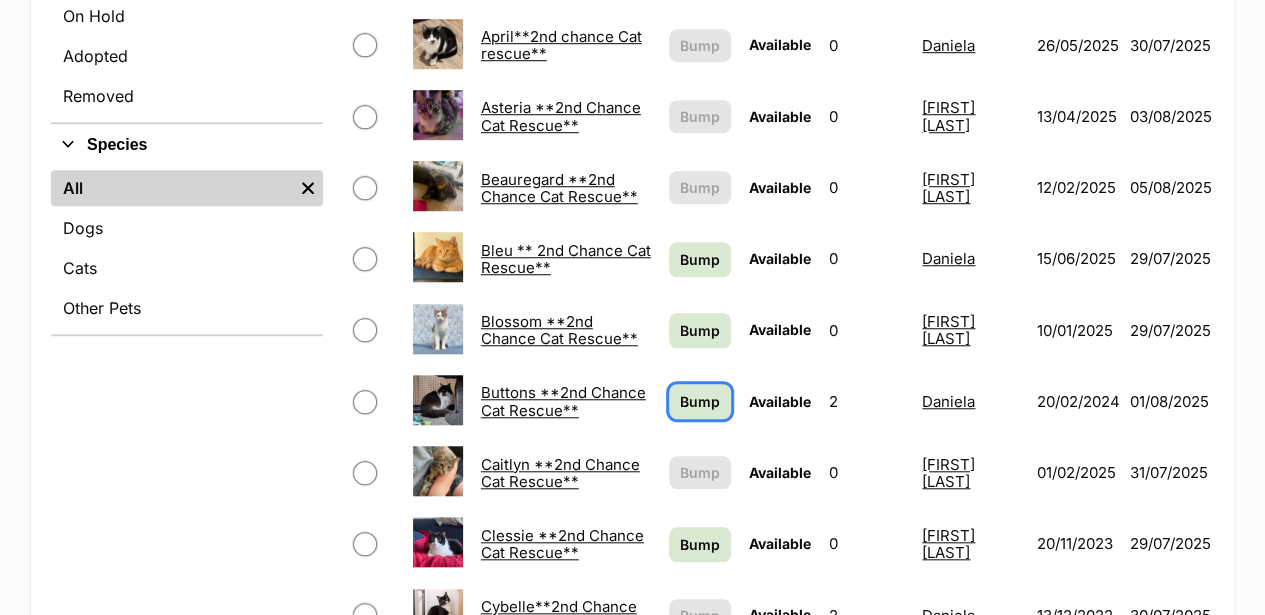 click on "Bump" at bounding box center [700, 401] 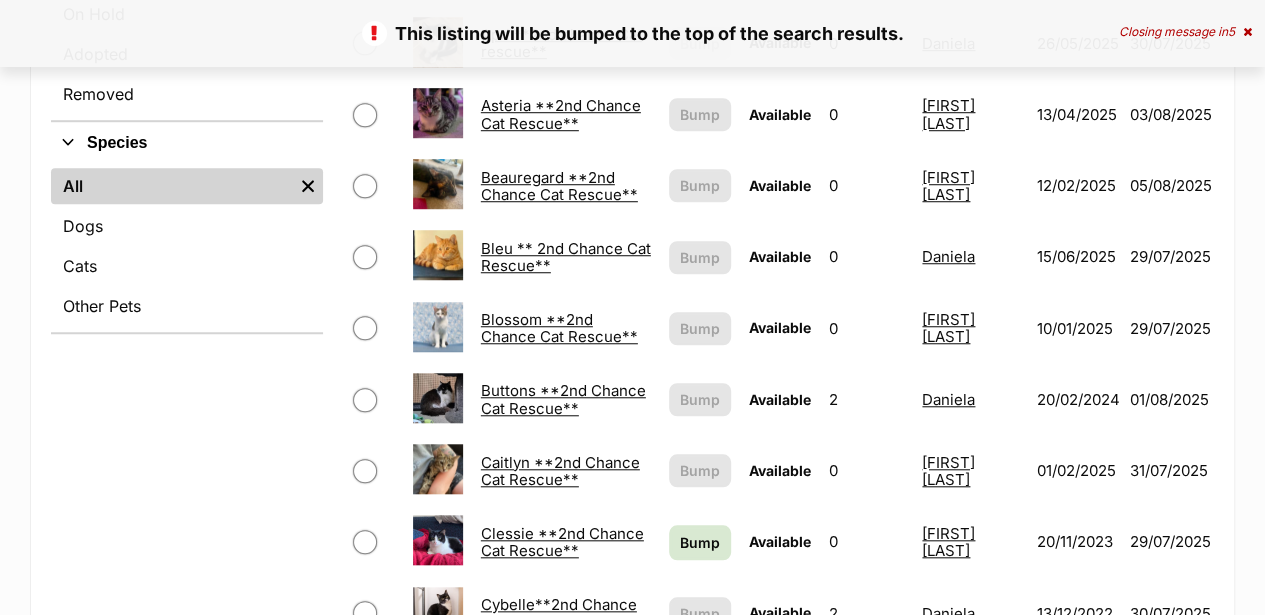 scroll, scrollTop: 0, scrollLeft: 0, axis: both 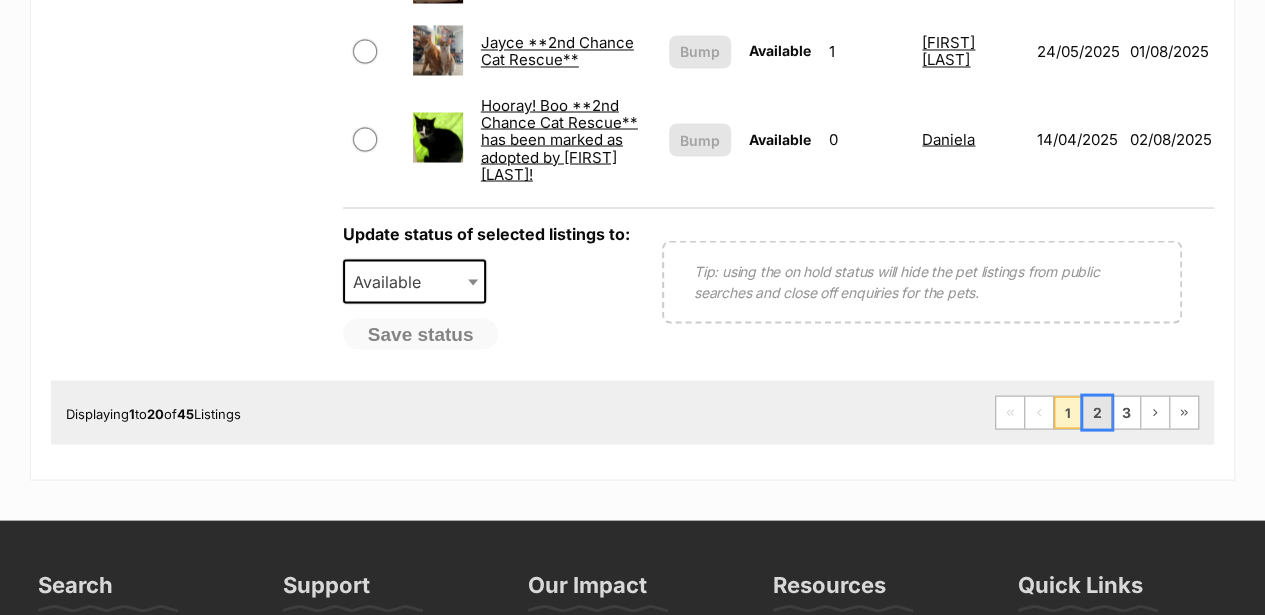 click on "2" at bounding box center (1097, 412) 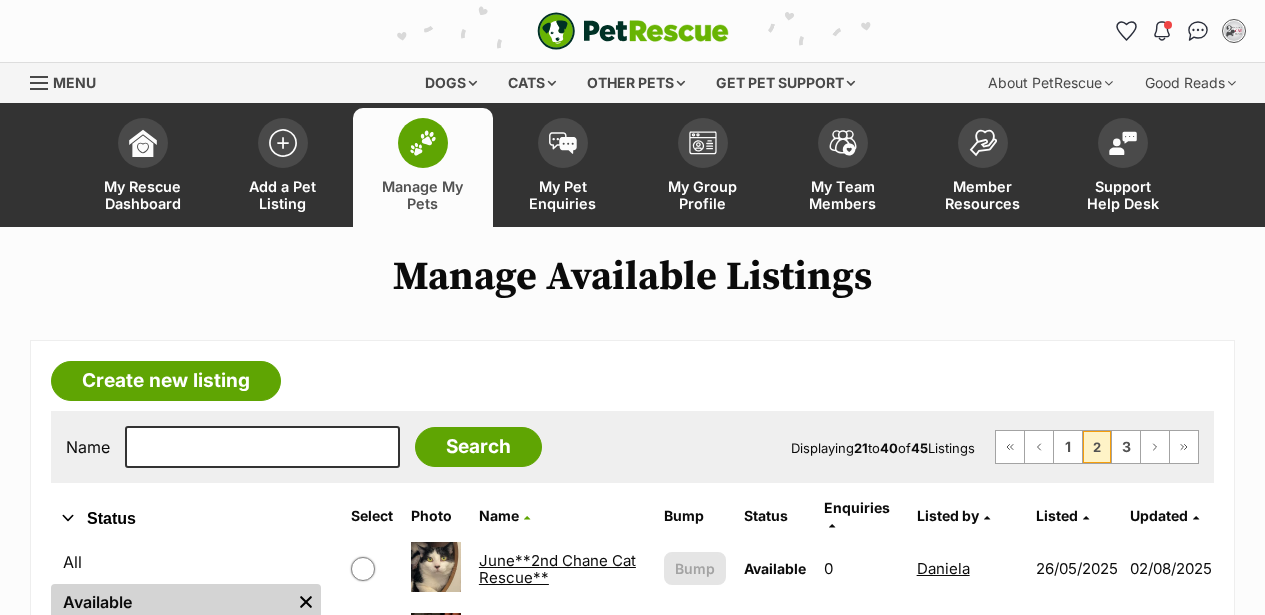 scroll, scrollTop: 56, scrollLeft: 0, axis: vertical 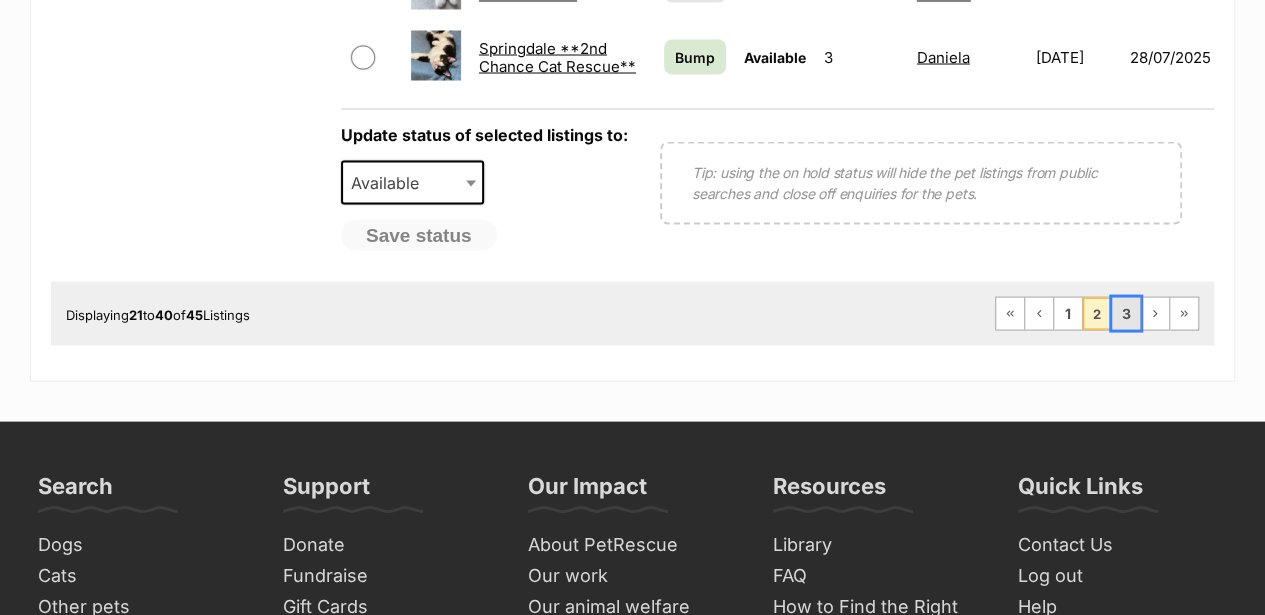 click on "3" at bounding box center [1126, 313] 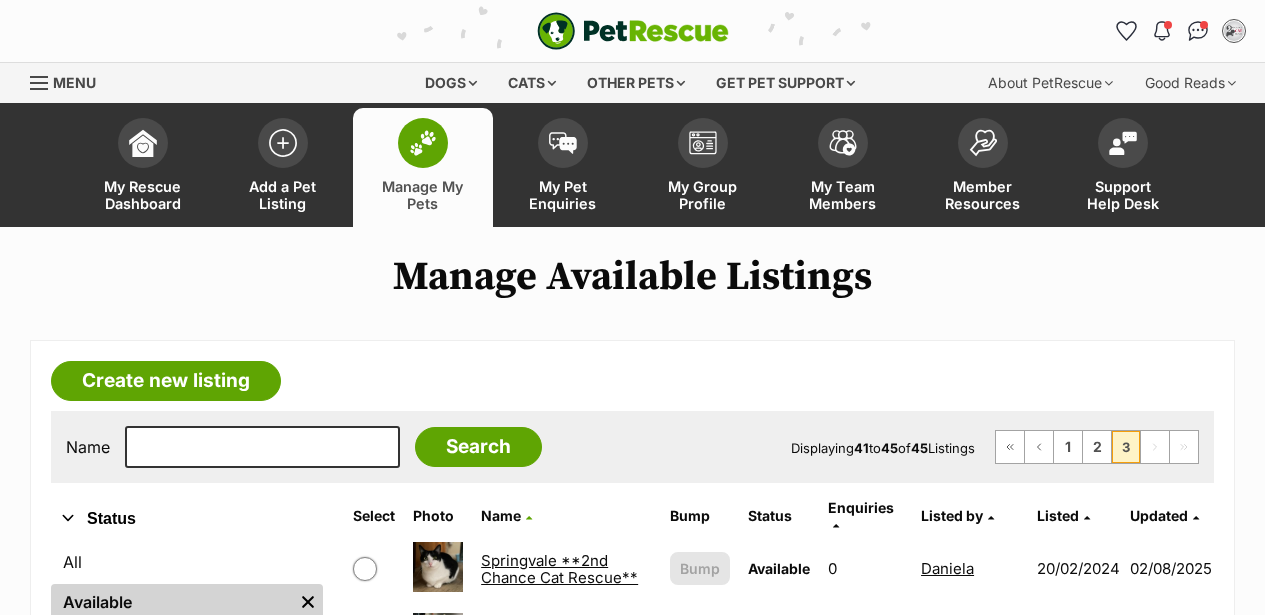 scroll, scrollTop: 466, scrollLeft: 0, axis: vertical 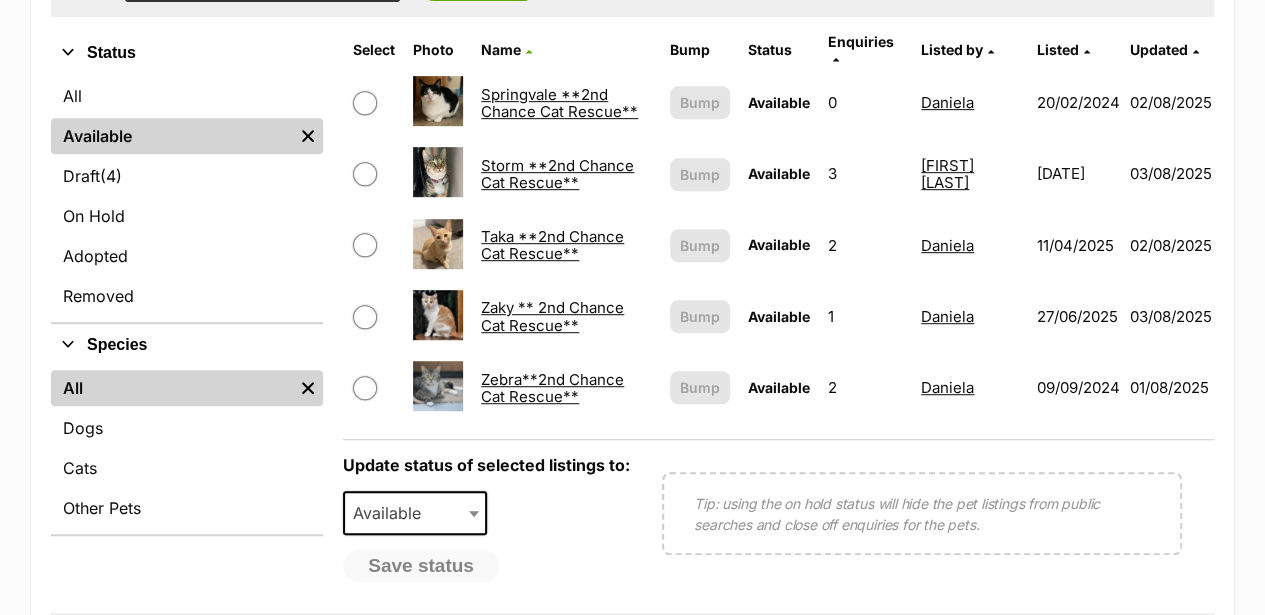 click on "Zebra**2nd Chance Cat Rescue**" at bounding box center (552, 388) 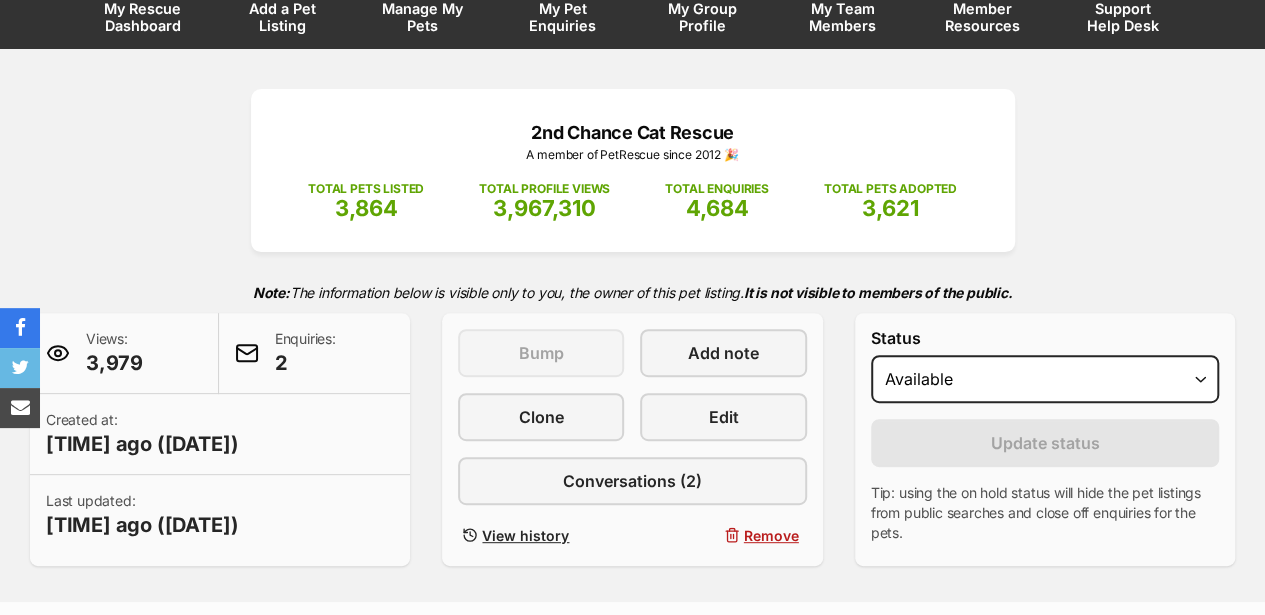 scroll, scrollTop: 0, scrollLeft: 0, axis: both 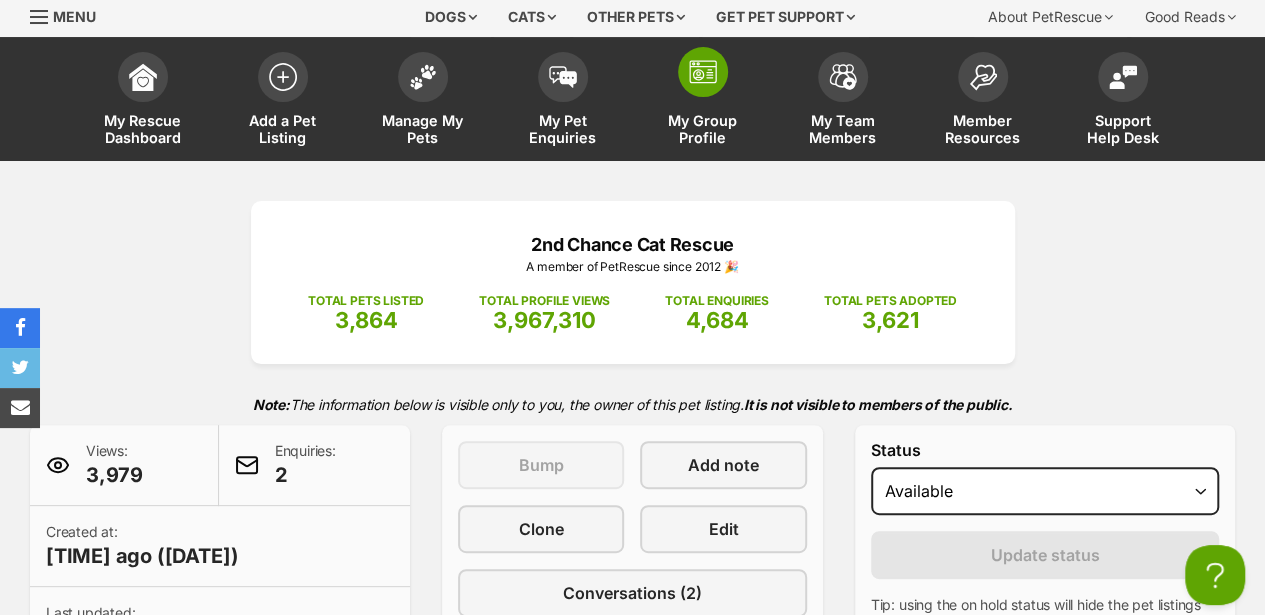 click at bounding box center [703, 72] 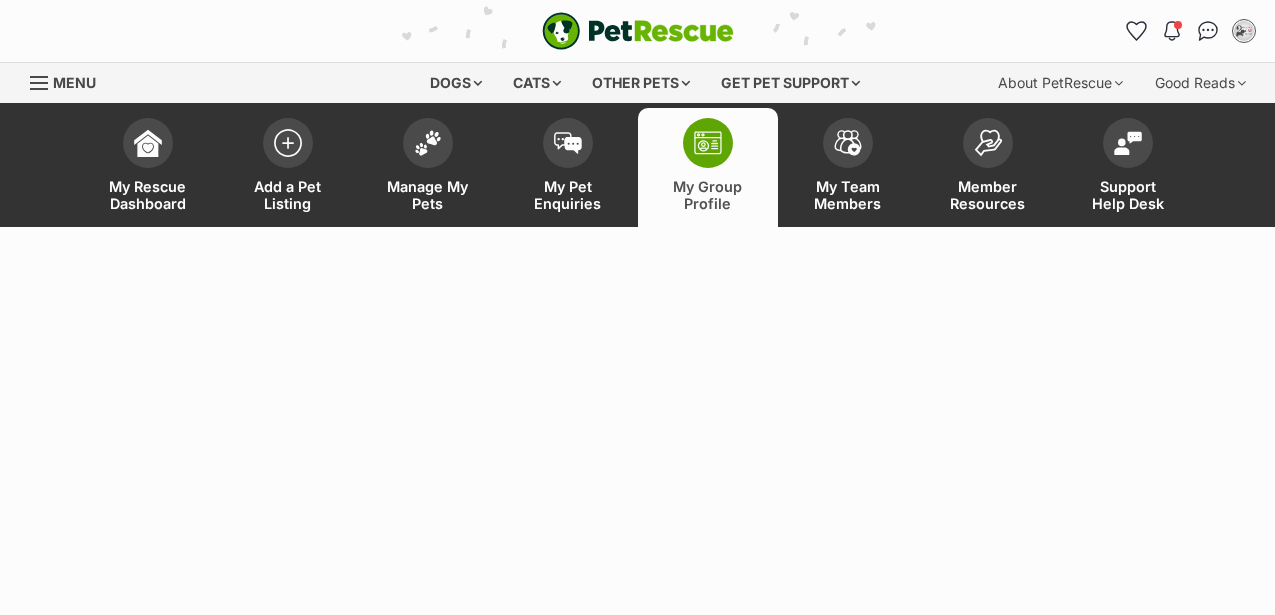 scroll, scrollTop: 0, scrollLeft: 0, axis: both 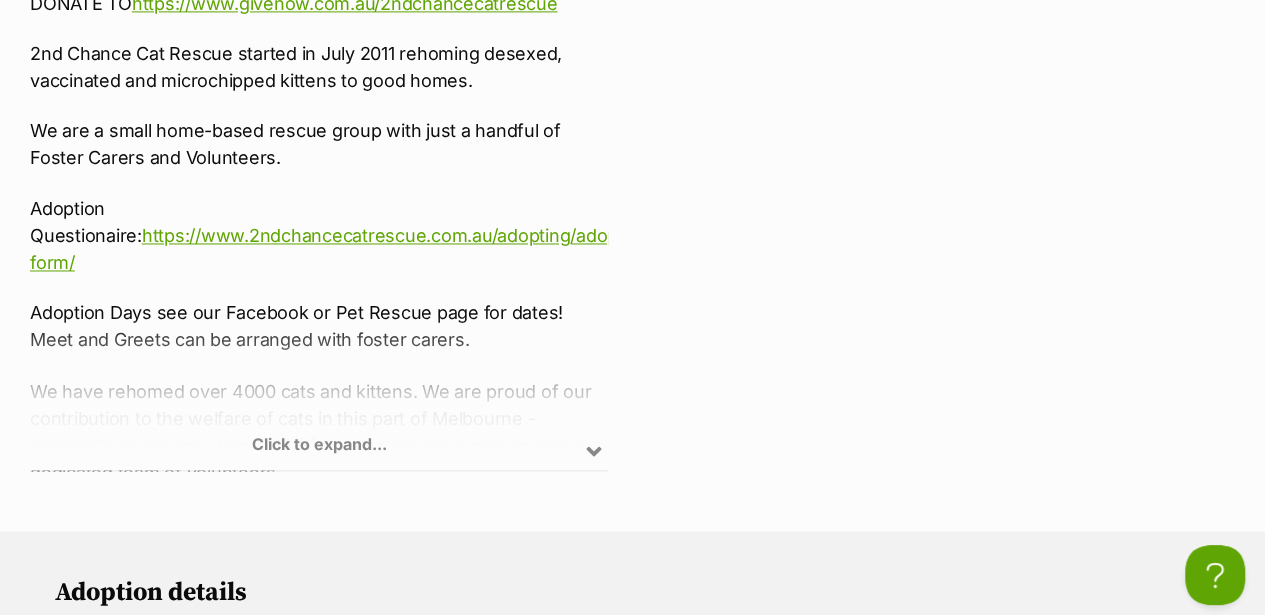 click on "Click to expand..." at bounding box center (319, 392) 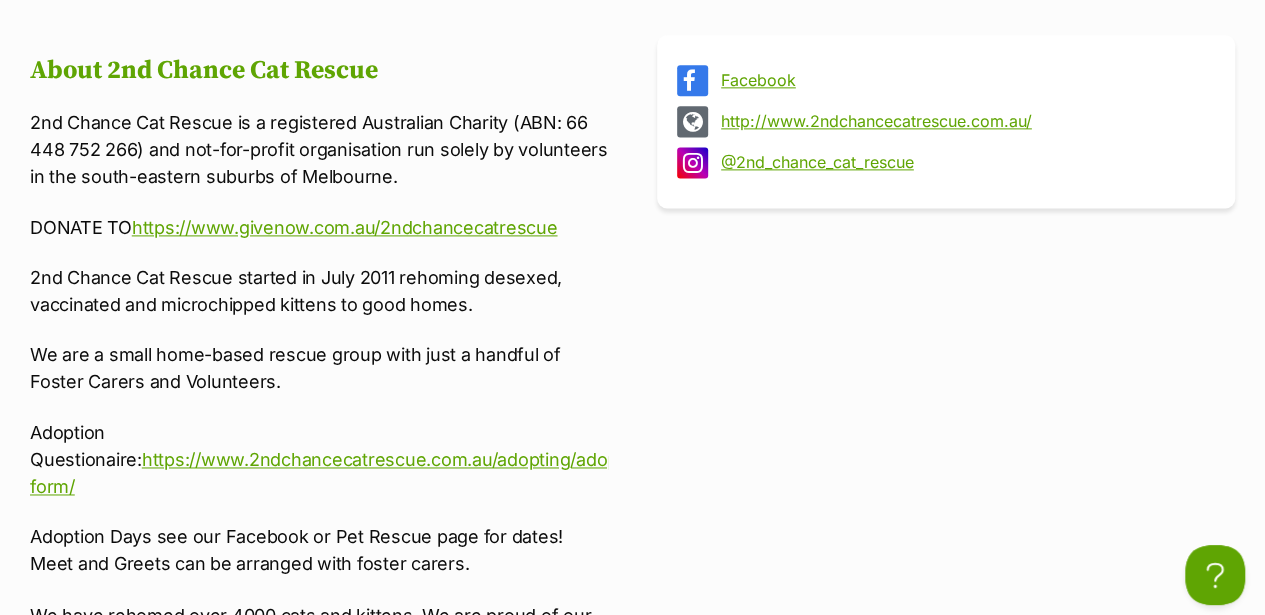 scroll, scrollTop: 1266, scrollLeft: 0, axis: vertical 